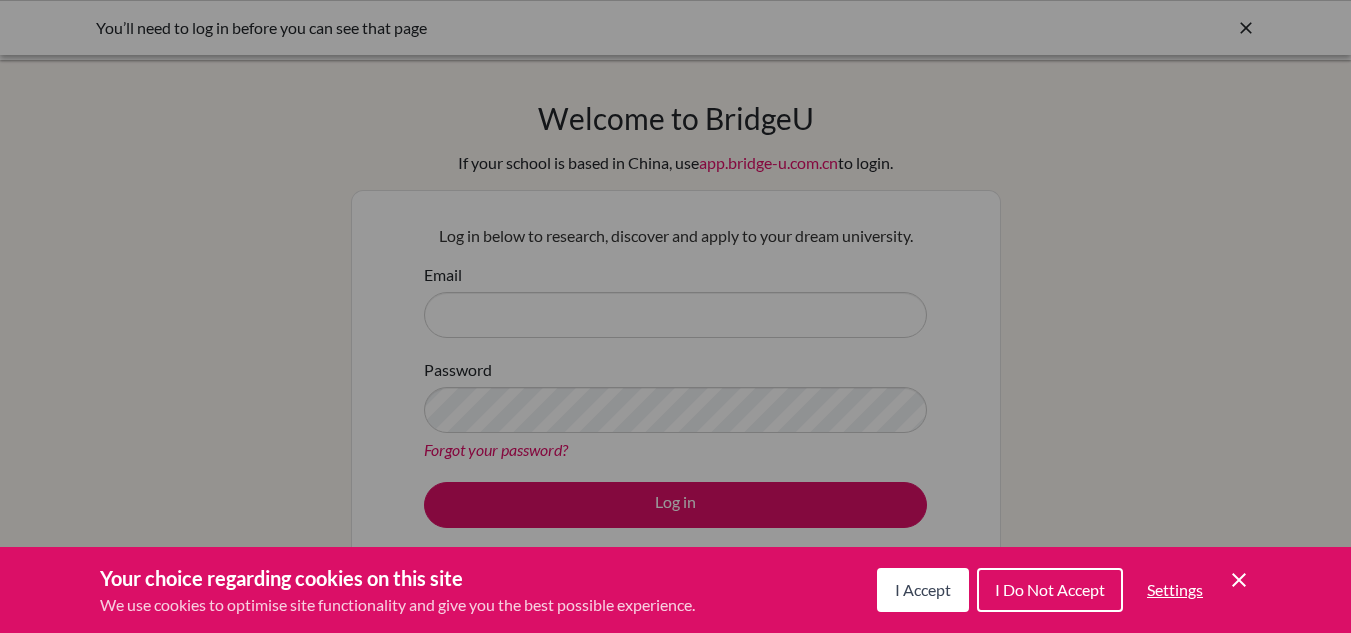 scroll, scrollTop: 0, scrollLeft: 0, axis: both 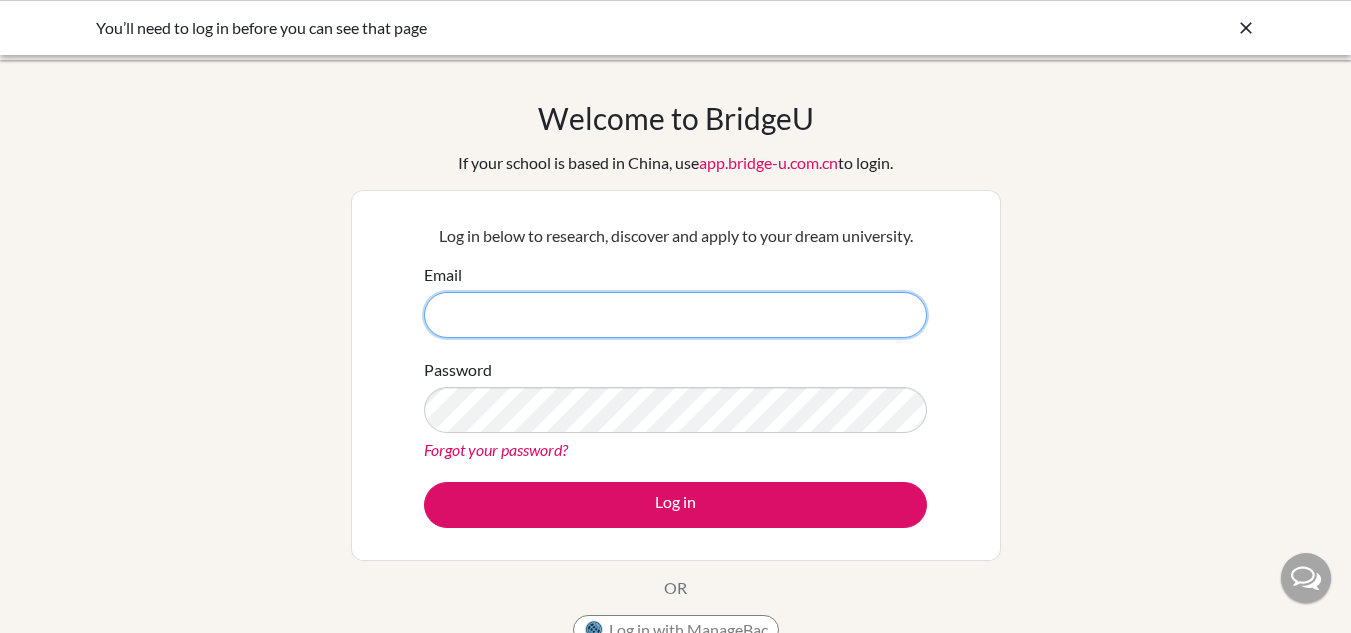click on "Email" at bounding box center (675, 315) 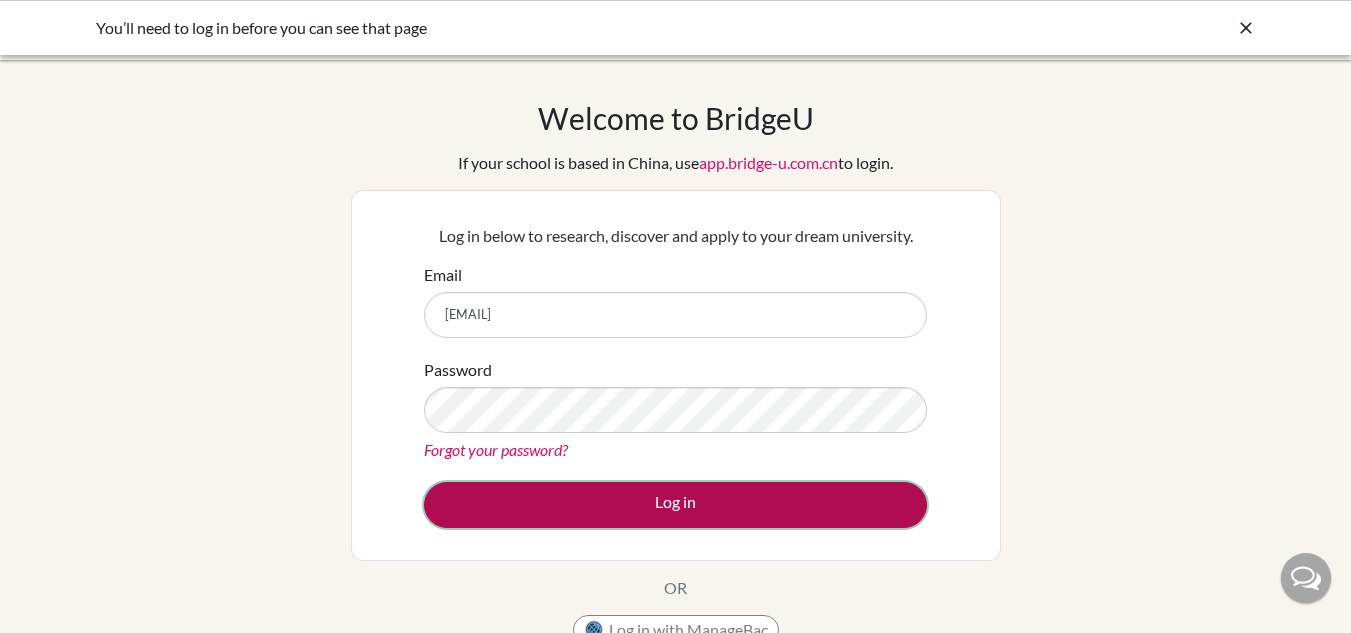 click on "Log in" at bounding box center (675, 505) 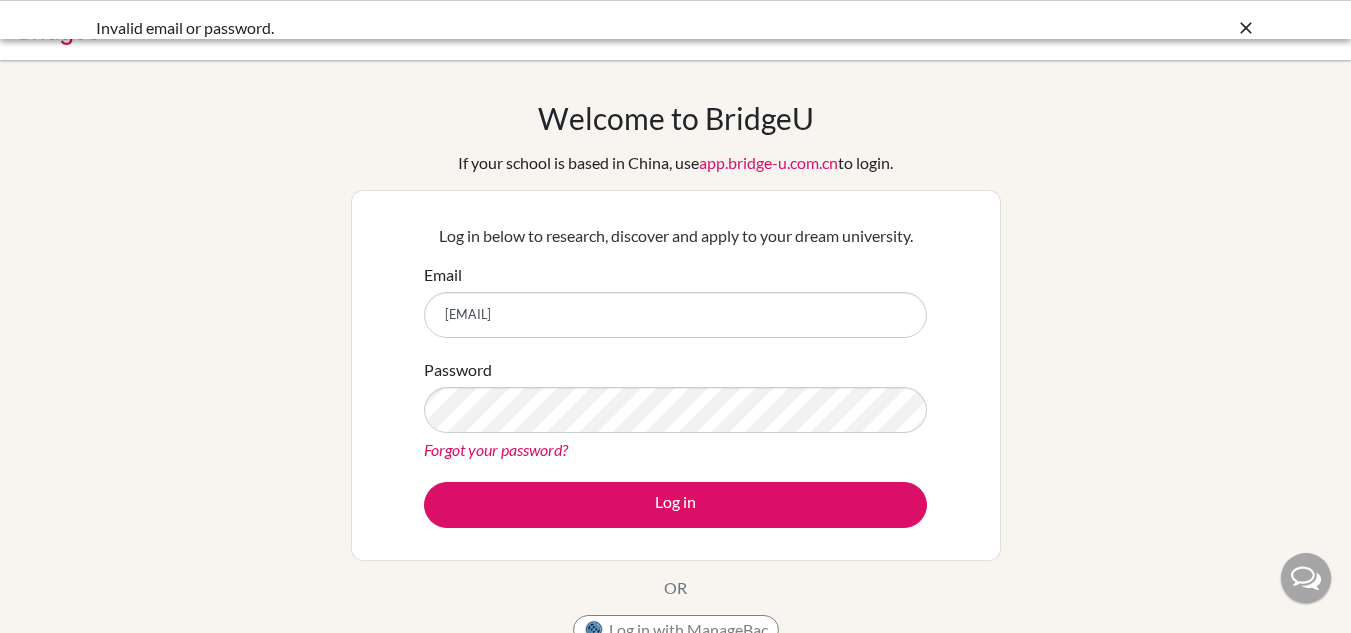 scroll, scrollTop: 0, scrollLeft: 0, axis: both 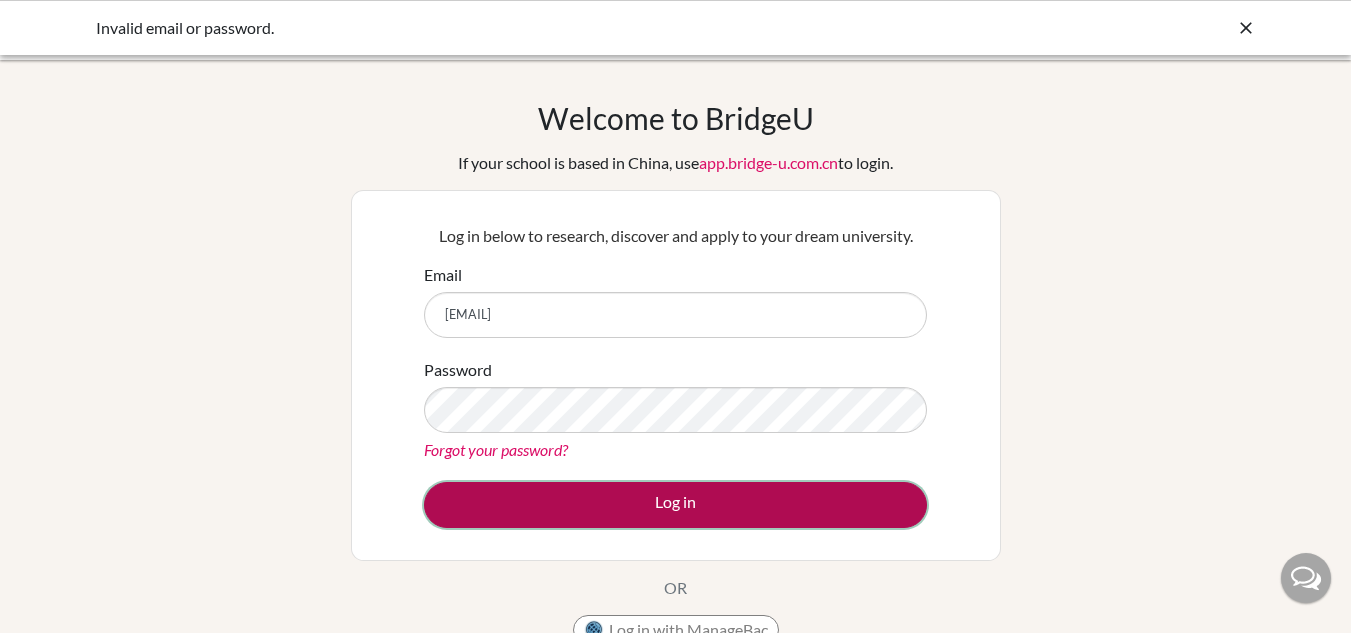 click on "Log in" at bounding box center (675, 505) 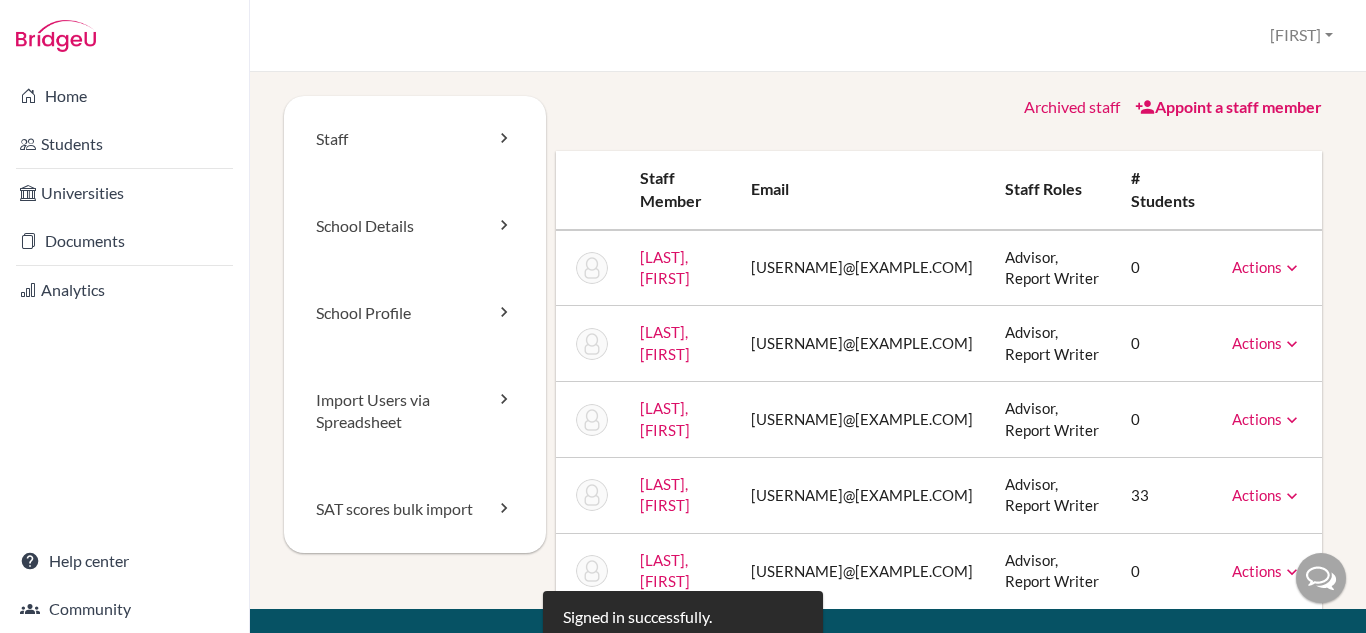 scroll, scrollTop: 0, scrollLeft: 0, axis: both 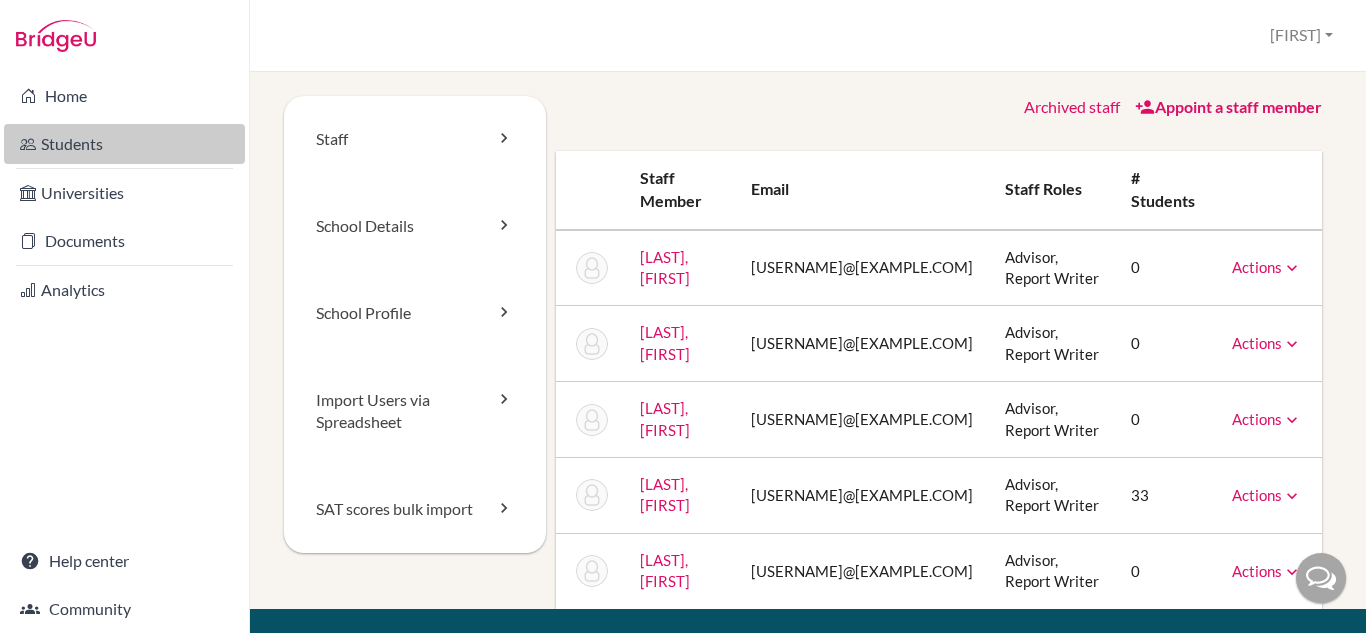 click on "Students" at bounding box center (124, 144) 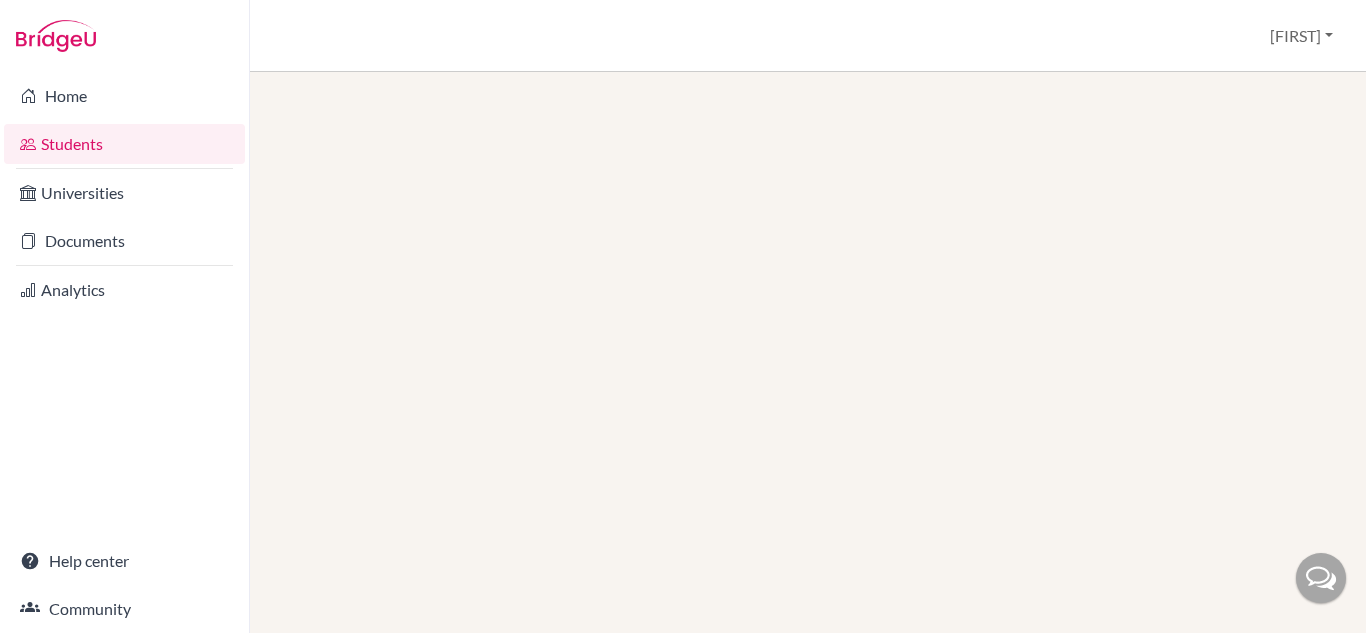scroll, scrollTop: 0, scrollLeft: 0, axis: both 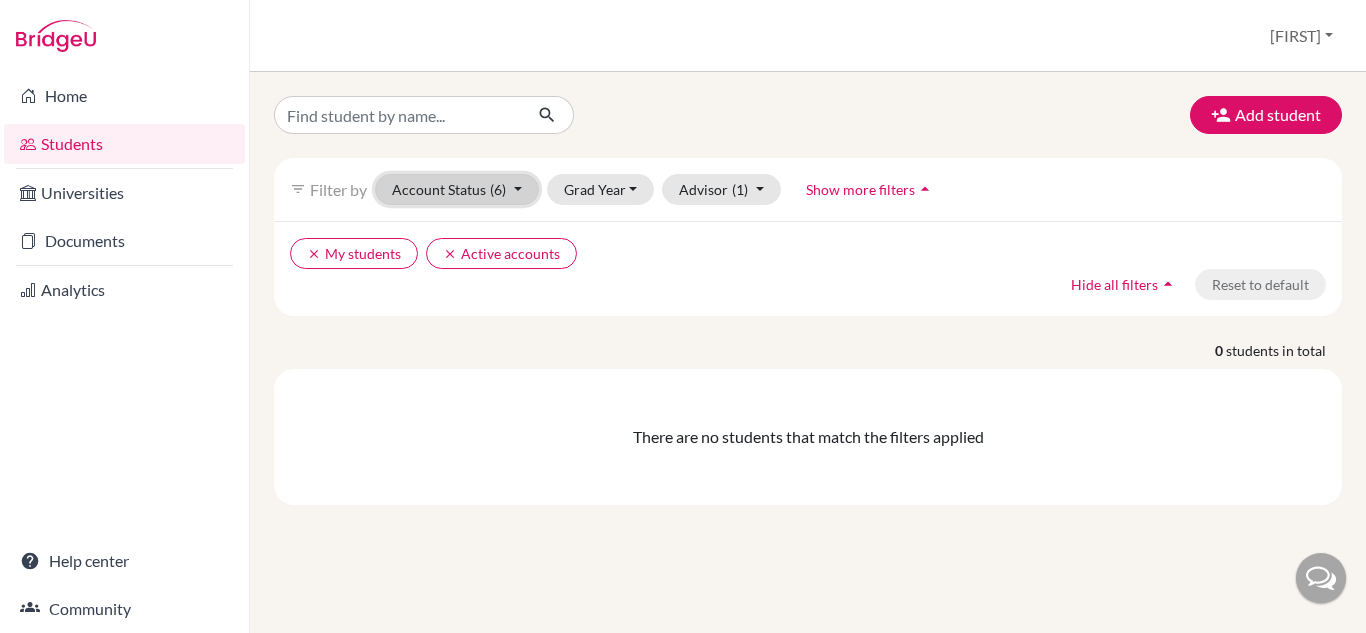 click on "Account Status (6)" at bounding box center (457, 189) 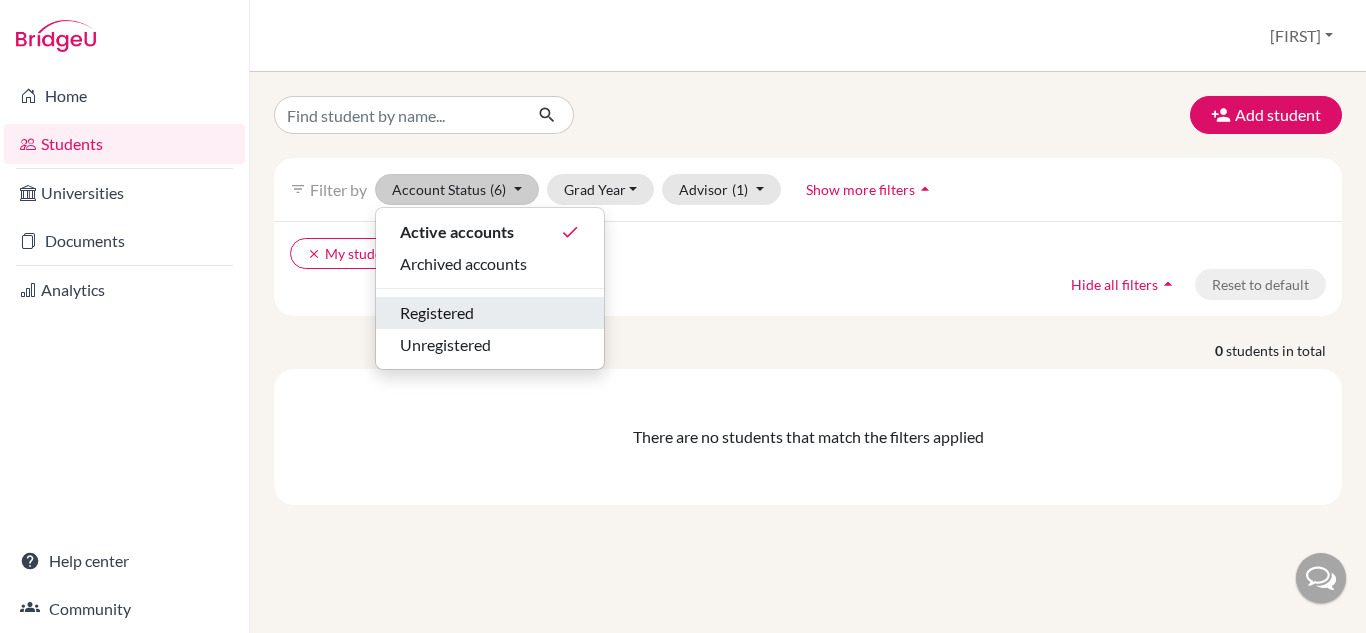 click on "Registered" at bounding box center (437, 313) 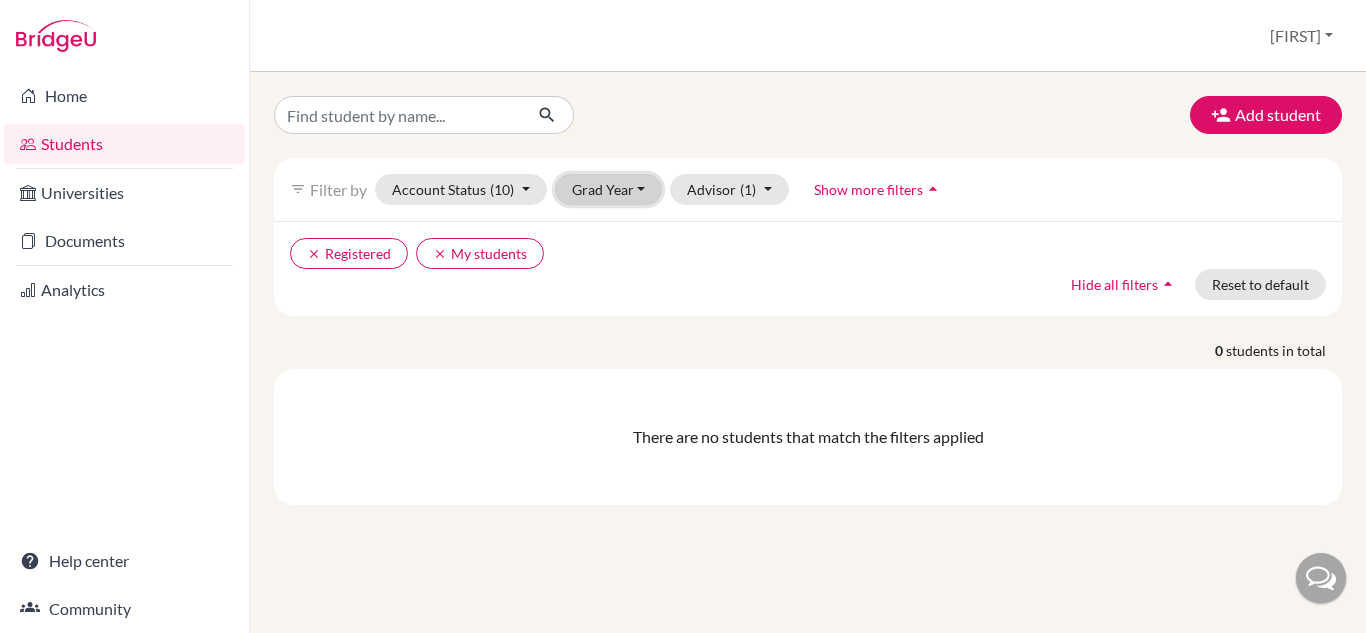 click on "Grad Year" at bounding box center (609, 189) 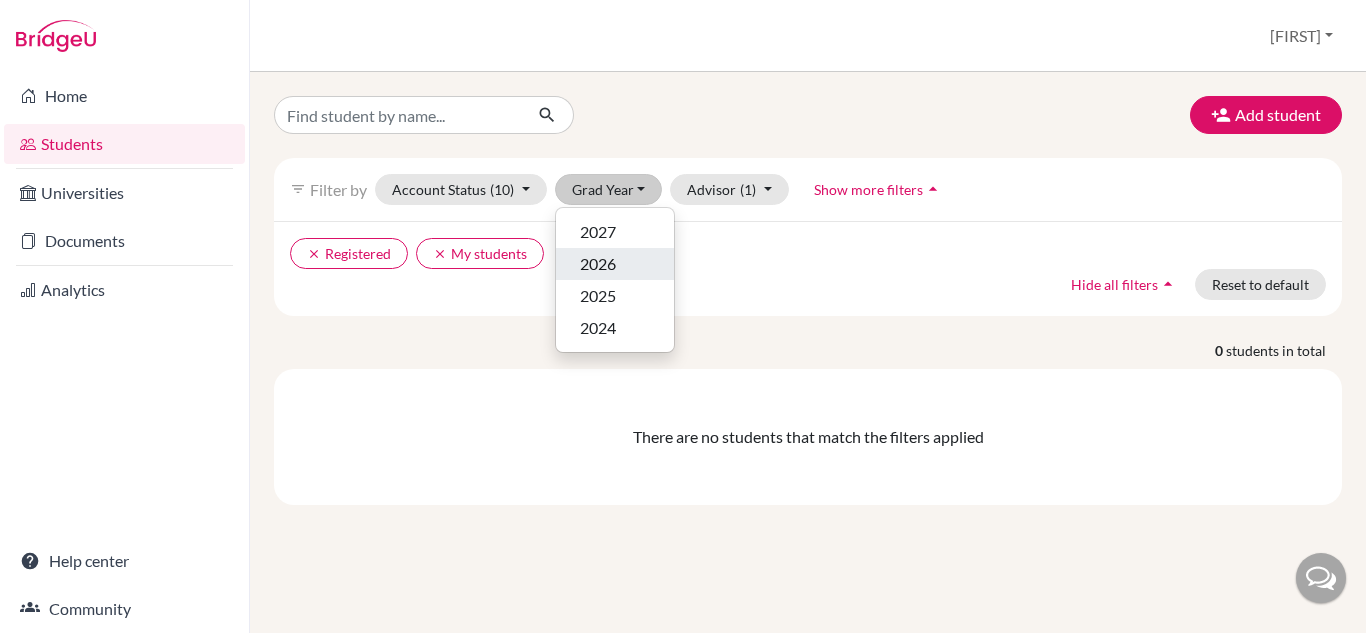 click on "2026" at bounding box center (598, 264) 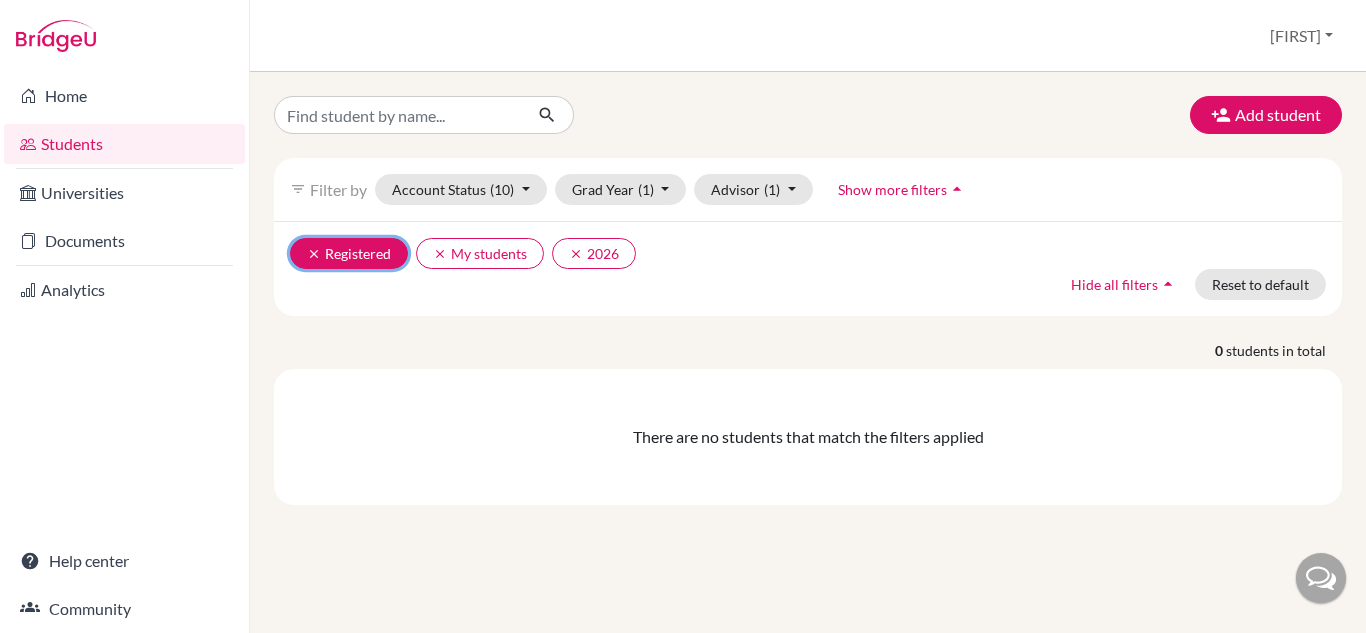 click on "clear" at bounding box center [314, 254] 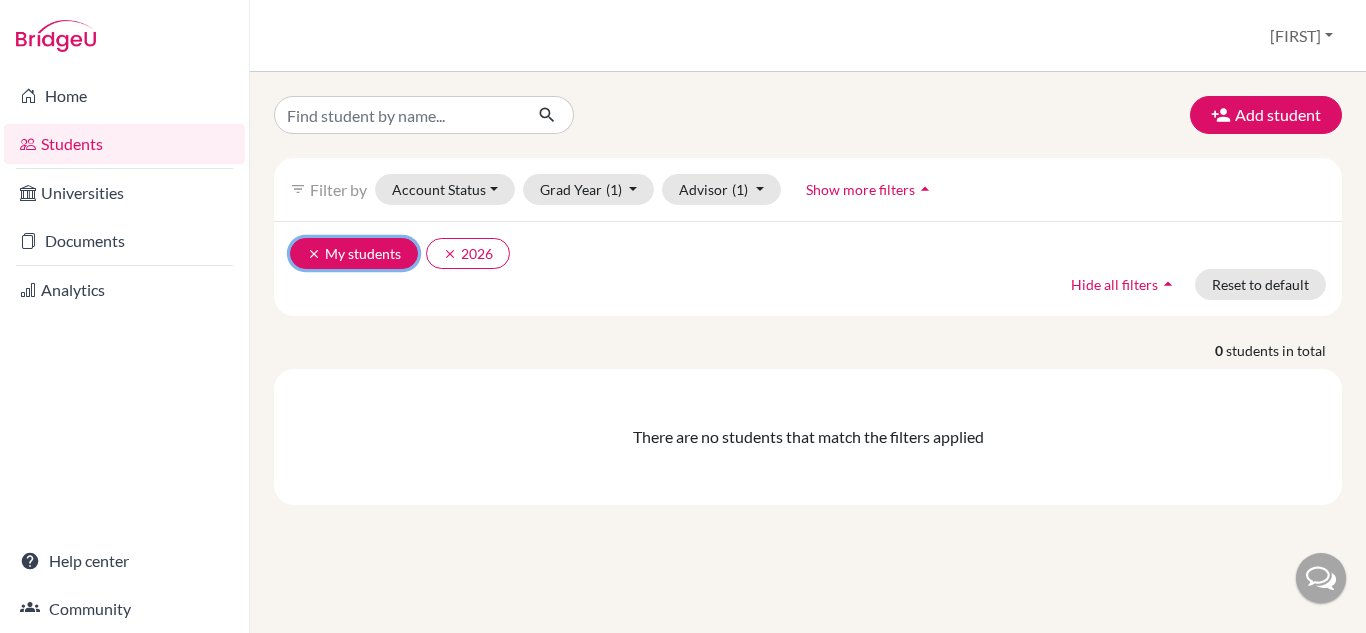 click on "clear" at bounding box center (314, 254) 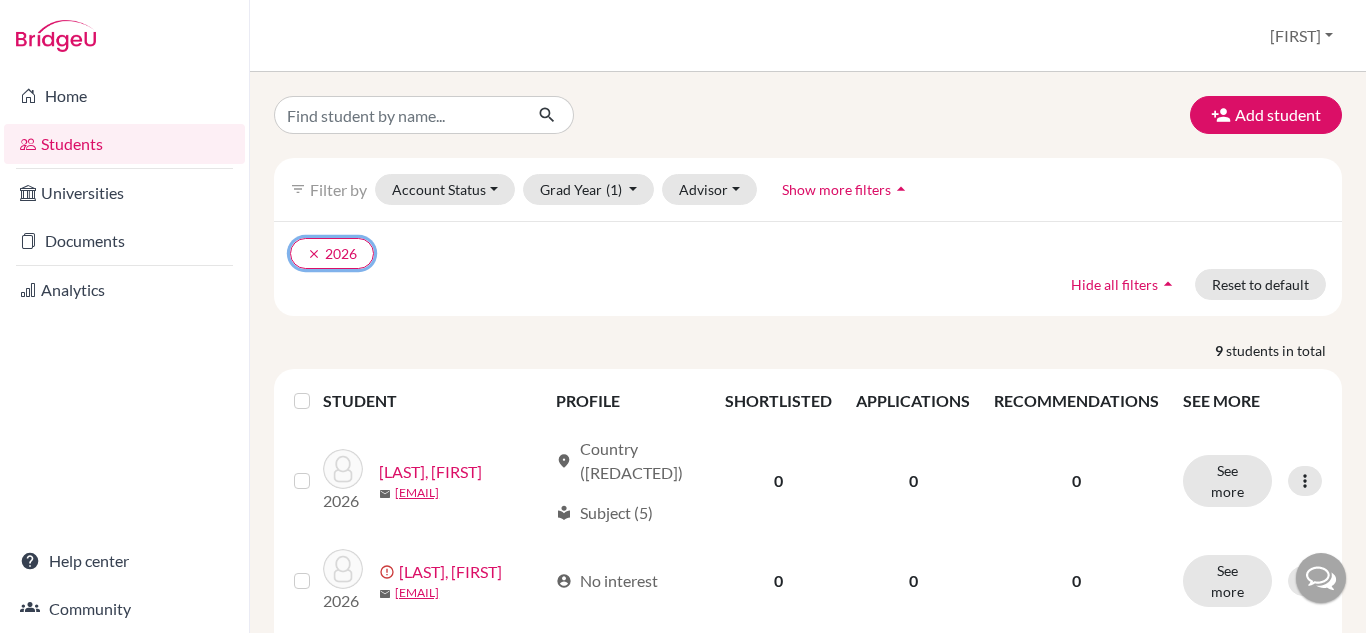 click on "clear" at bounding box center (314, 254) 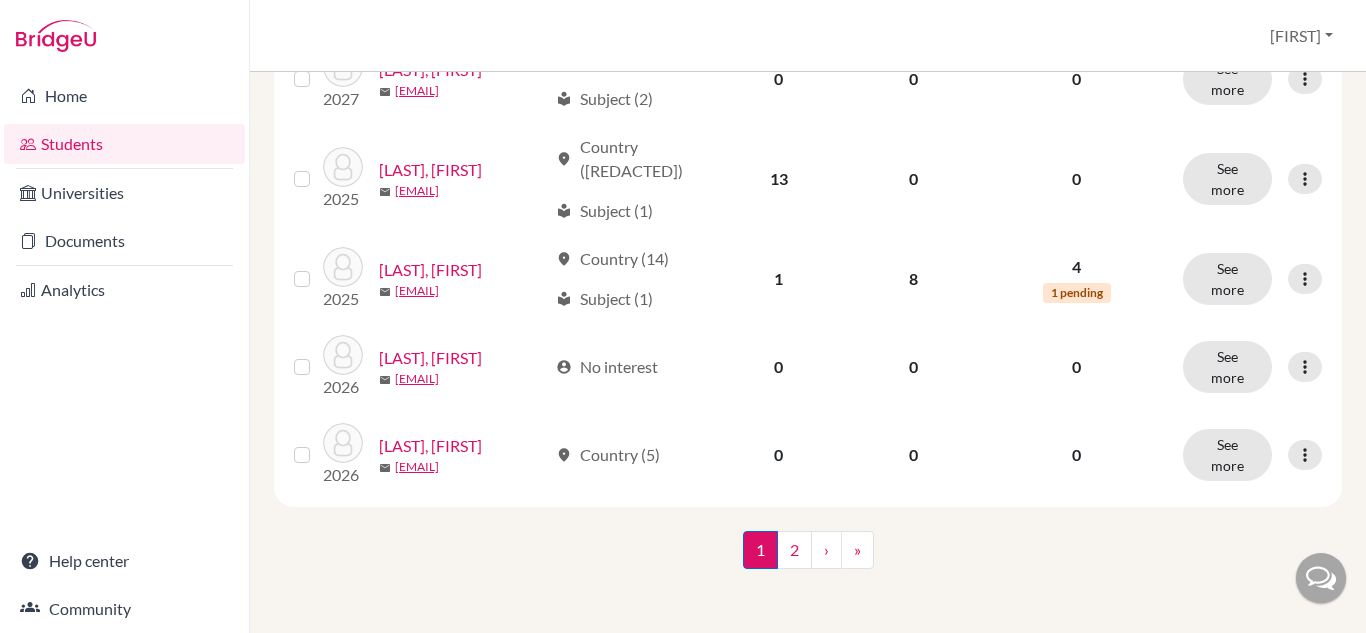 scroll, scrollTop: 1747, scrollLeft: 0, axis: vertical 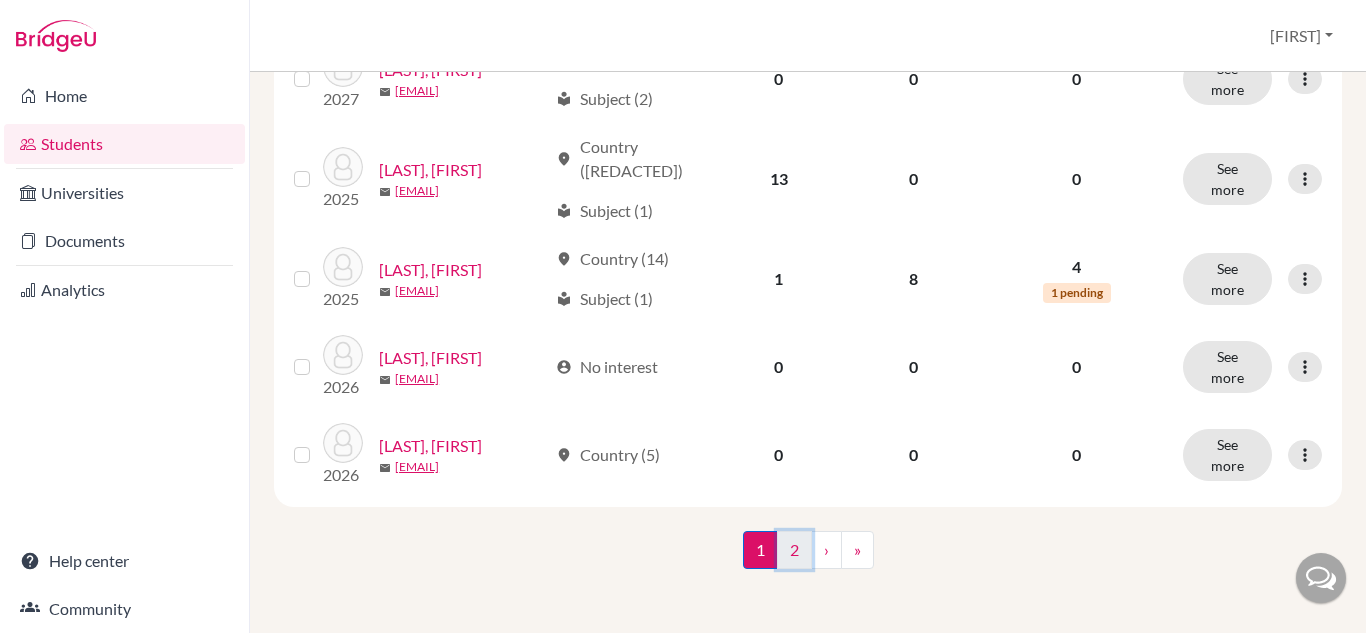 click on "2" at bounding box center [794, 550] 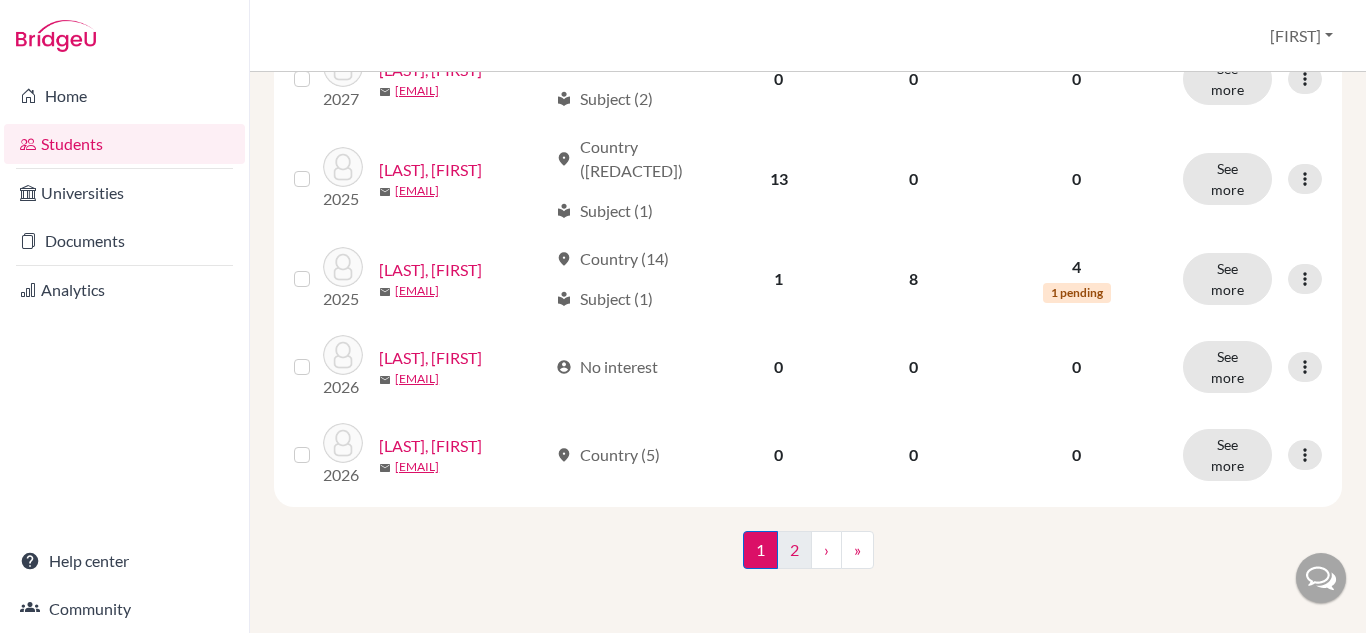scroll, scrollTop: 0, scrollLeft: 0, axis: both 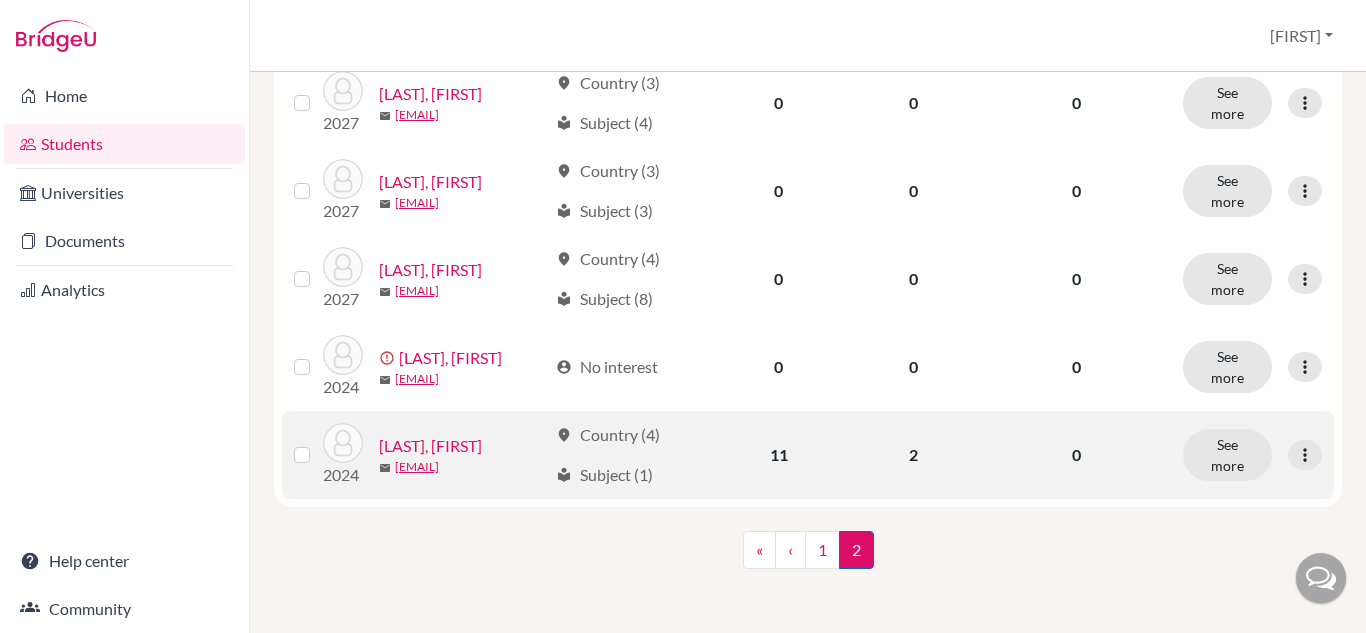 click on "11" at bounding box center [778, 455] 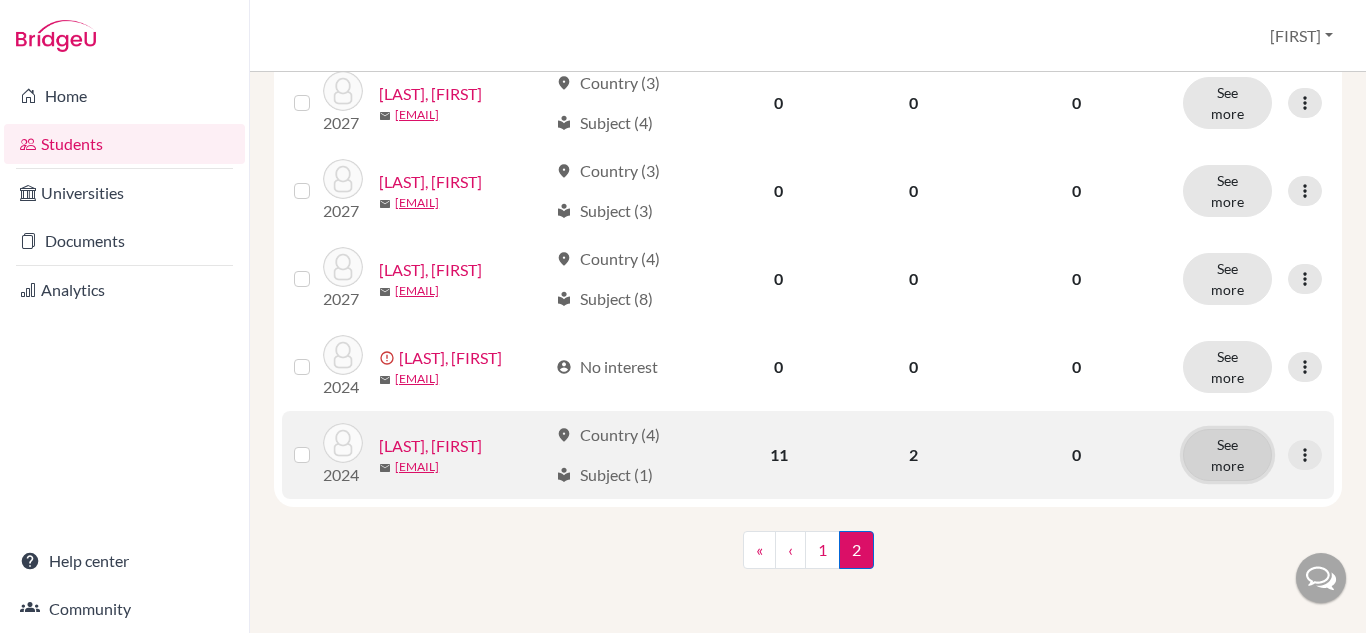 click on "See more" at bounding box center [1227, 455] 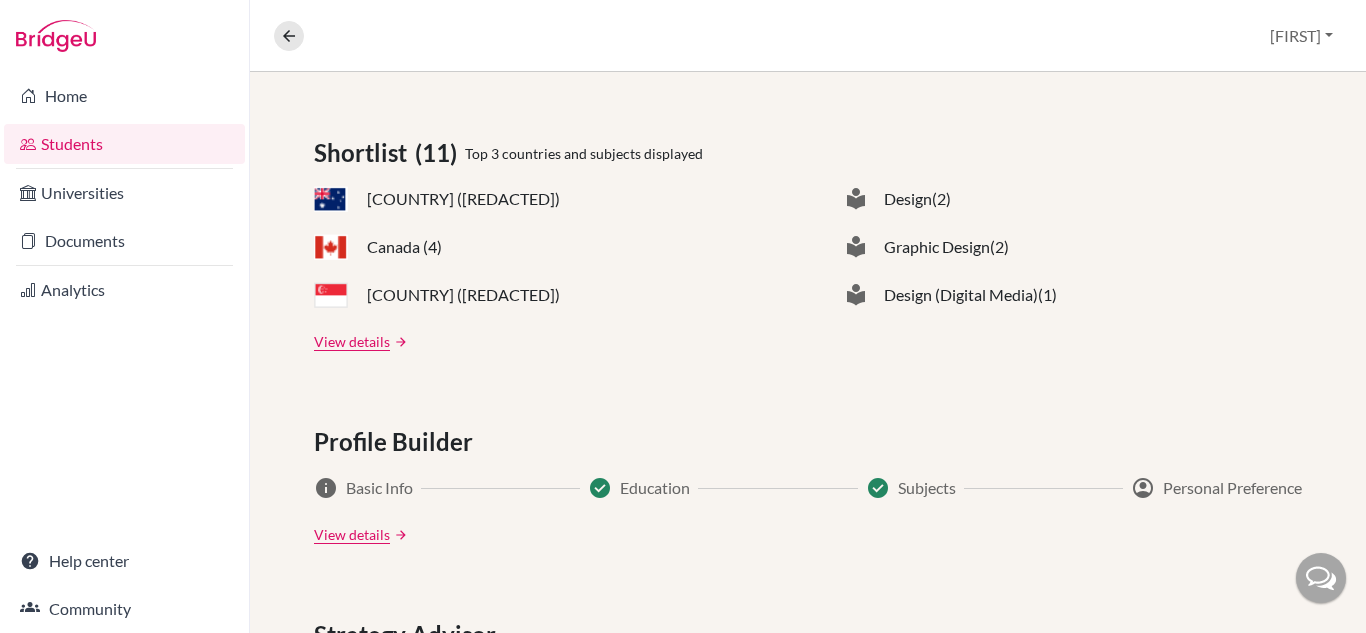scroll, scrollTop: 824, scrollLeft: 0, axis: vertical 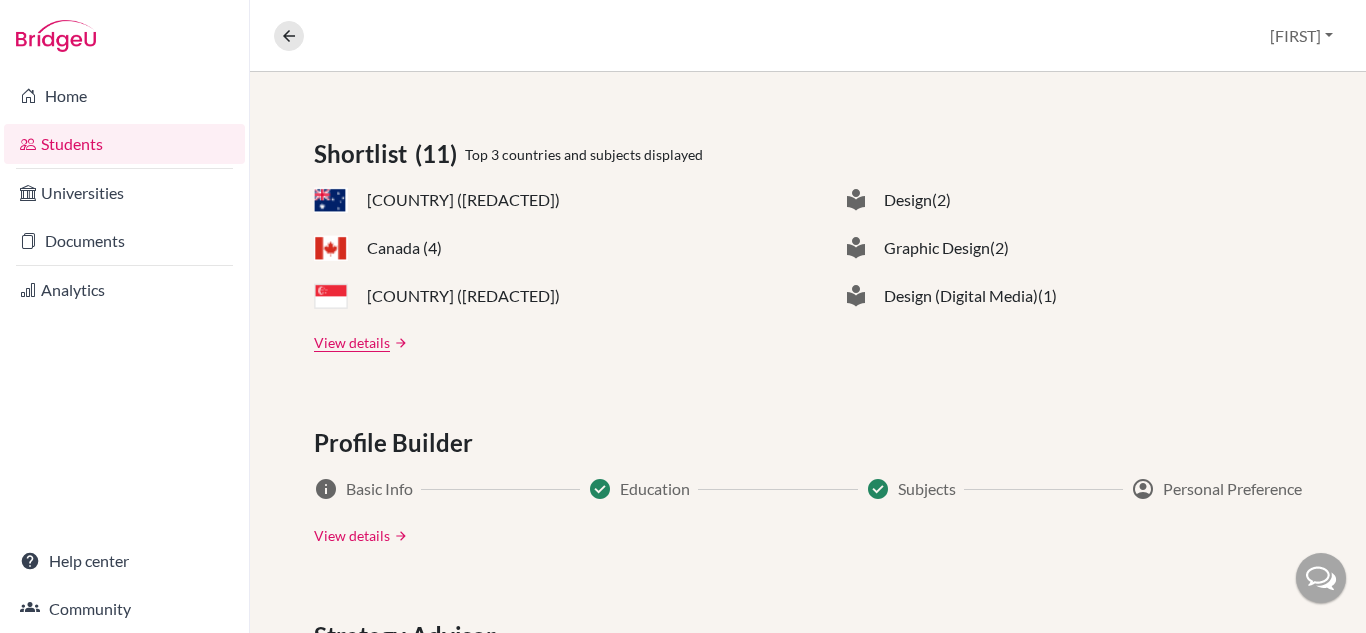 click on "View details" at bounding box center (352, 535) 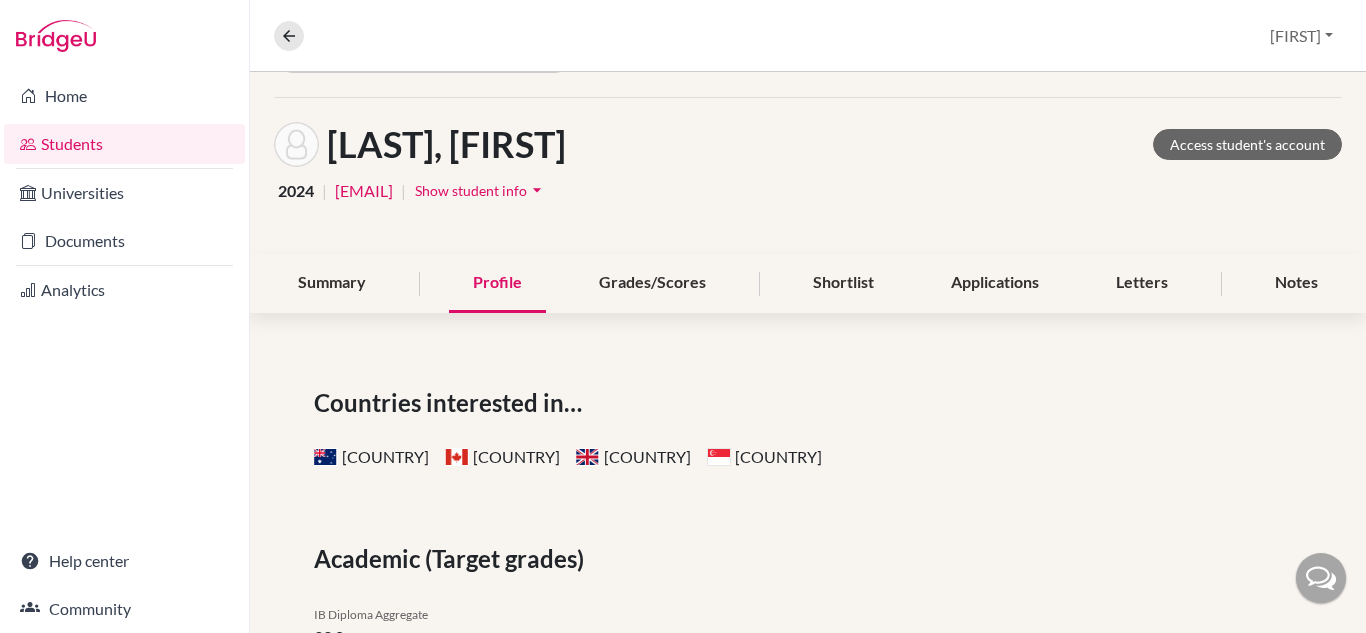 scroll, scrollTop: 0, scrollLeft: 0, axis: both 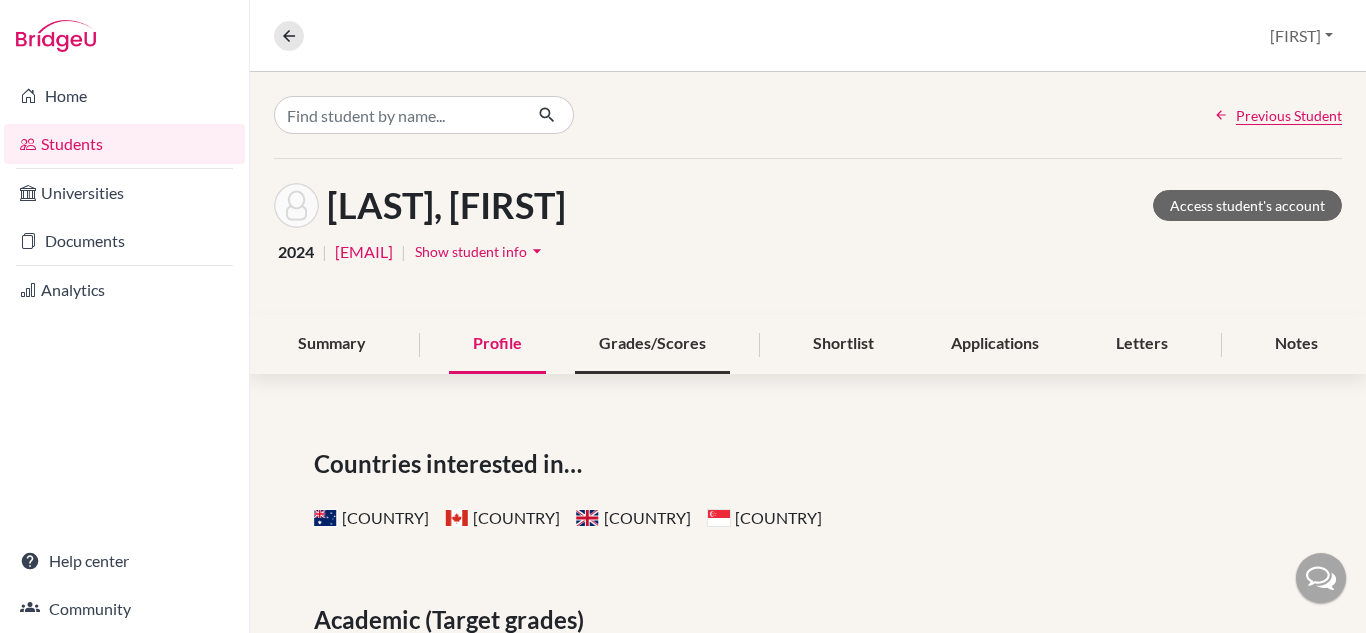 click on "Grades/Scores" at bounding box center (652, 344) 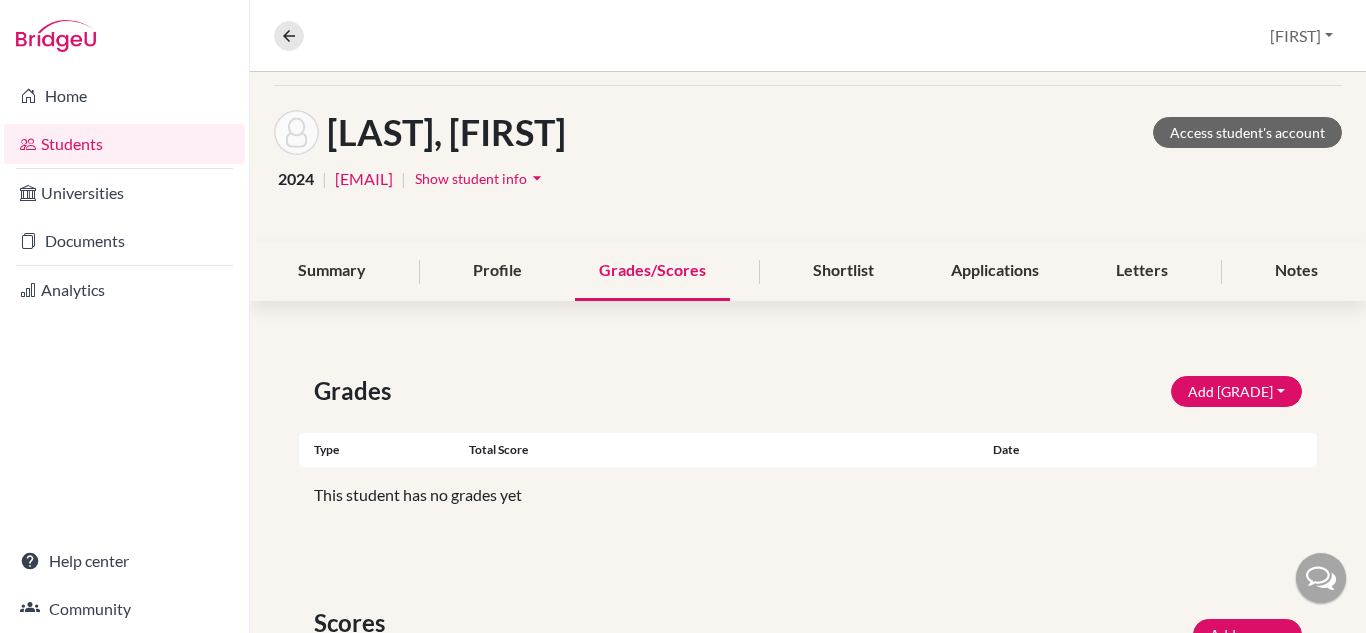 scroll, scrollTop: 0, scrollLeft: 0, axis: both 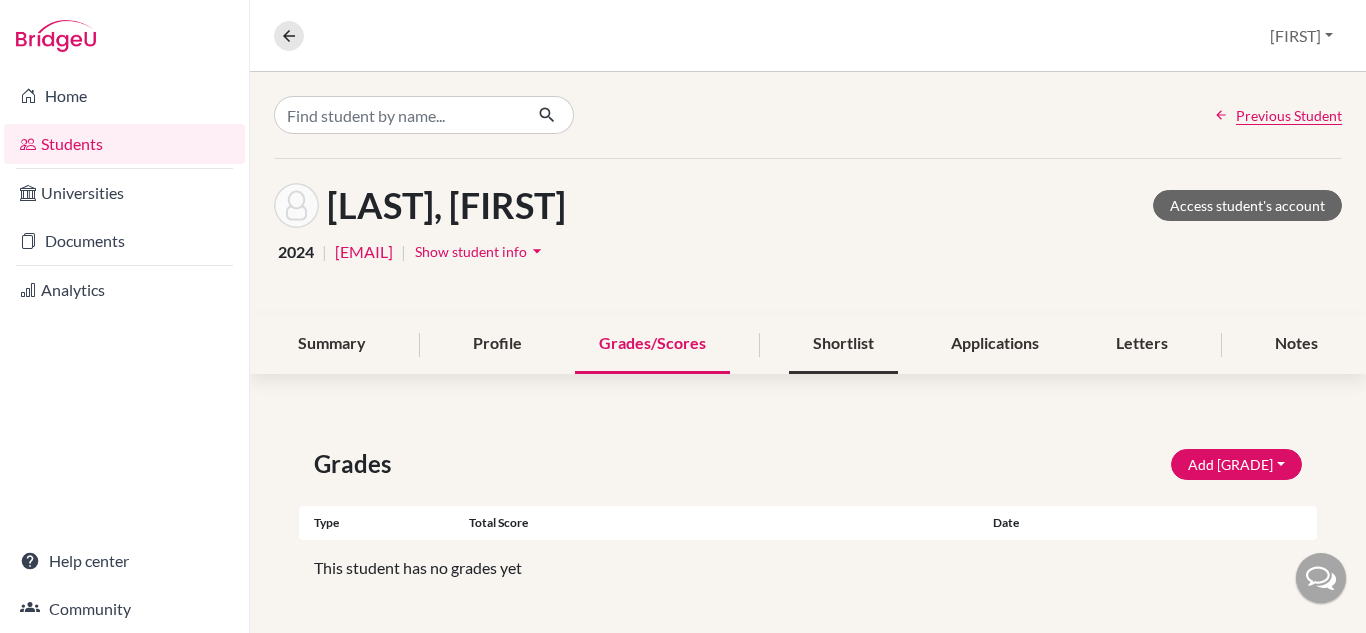 click on "Shortlist" at bounding box center [843, 344] 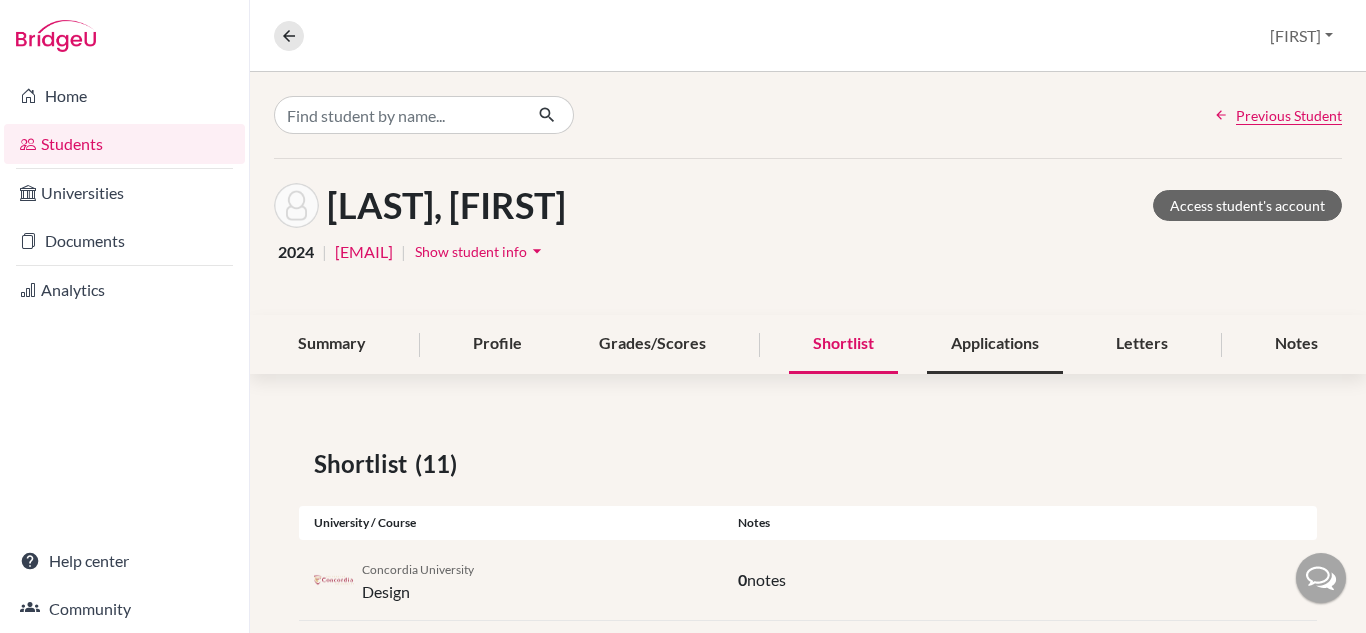 click on "Applications" at bounding box center (995, 344) 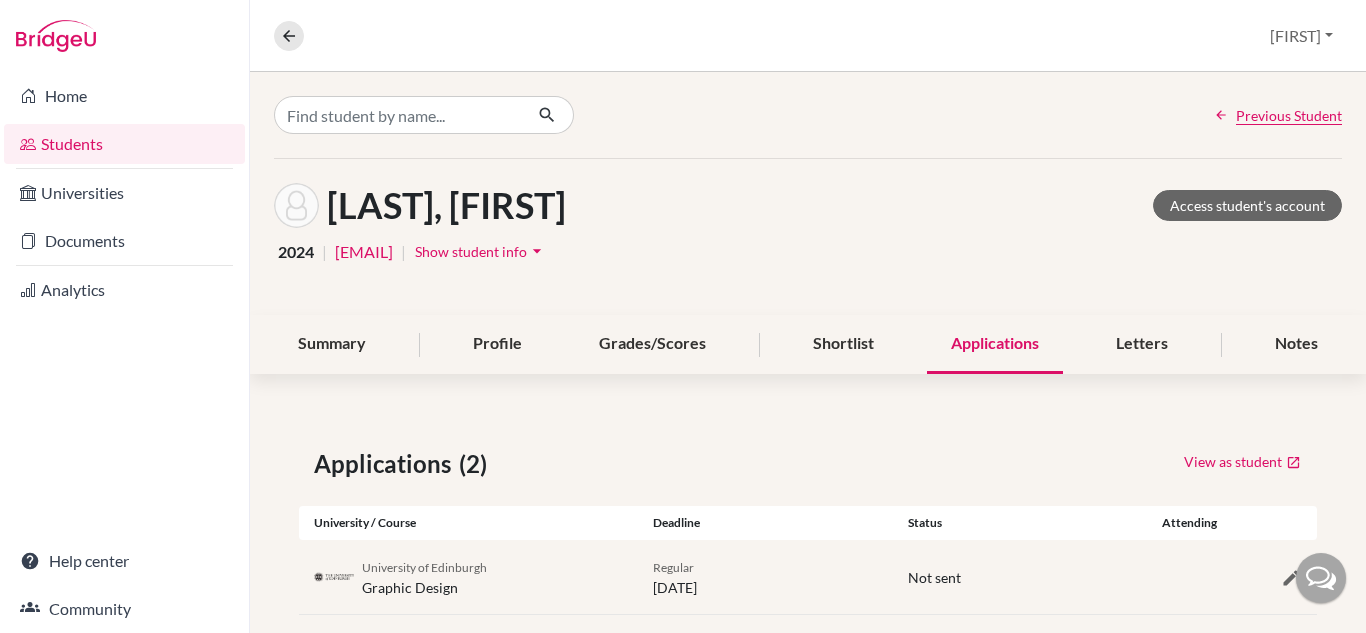 scroll, scrollTop: 105, scrollLeft: 0, axis: vertical 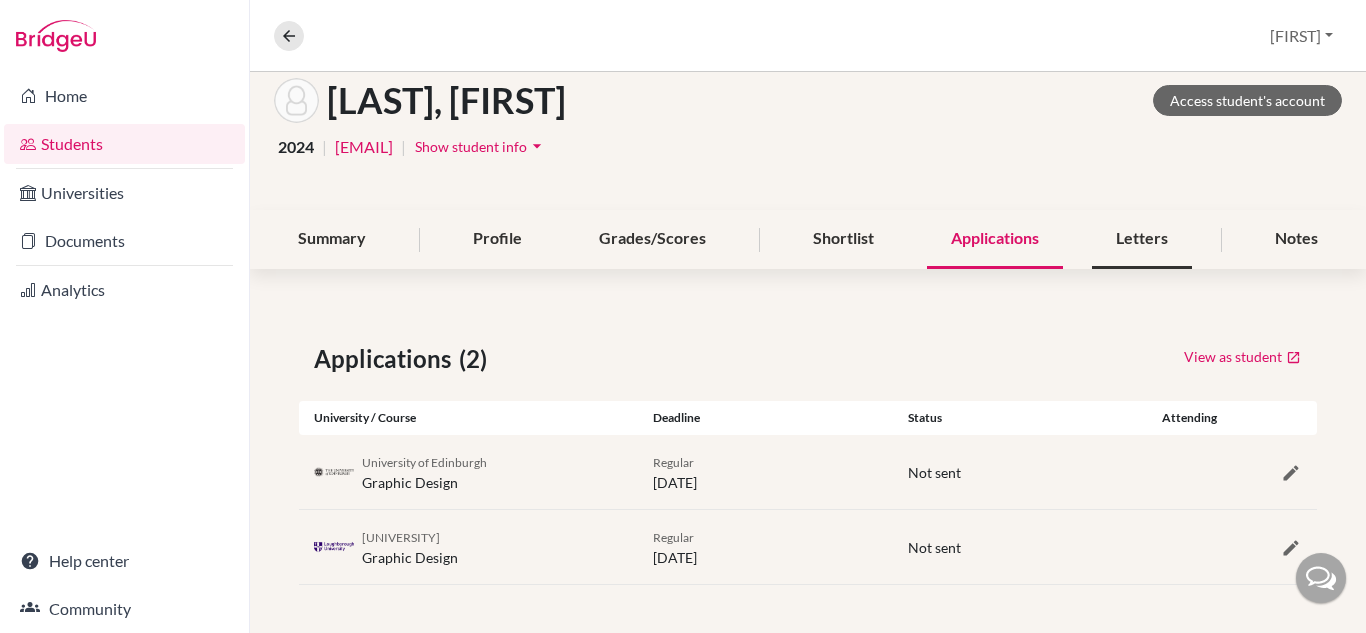 click on "Letters" at bounding box center [1142, 239] 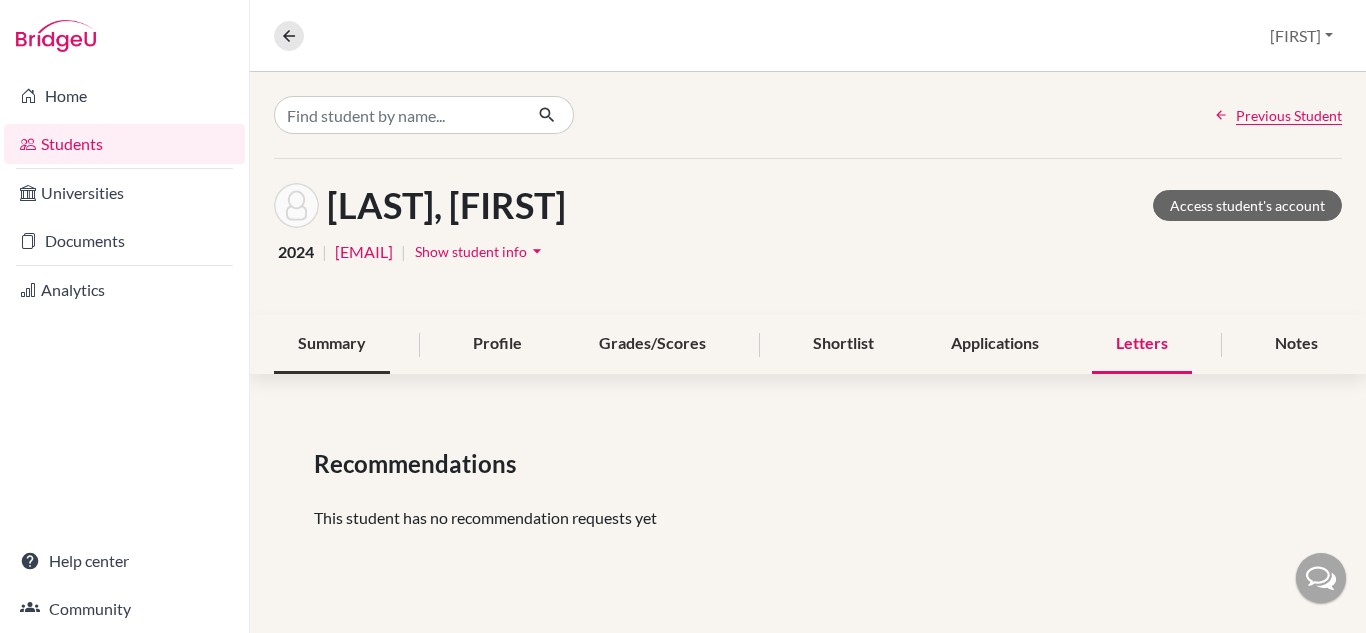 click on "Summary" at bounding box center [332, 344] 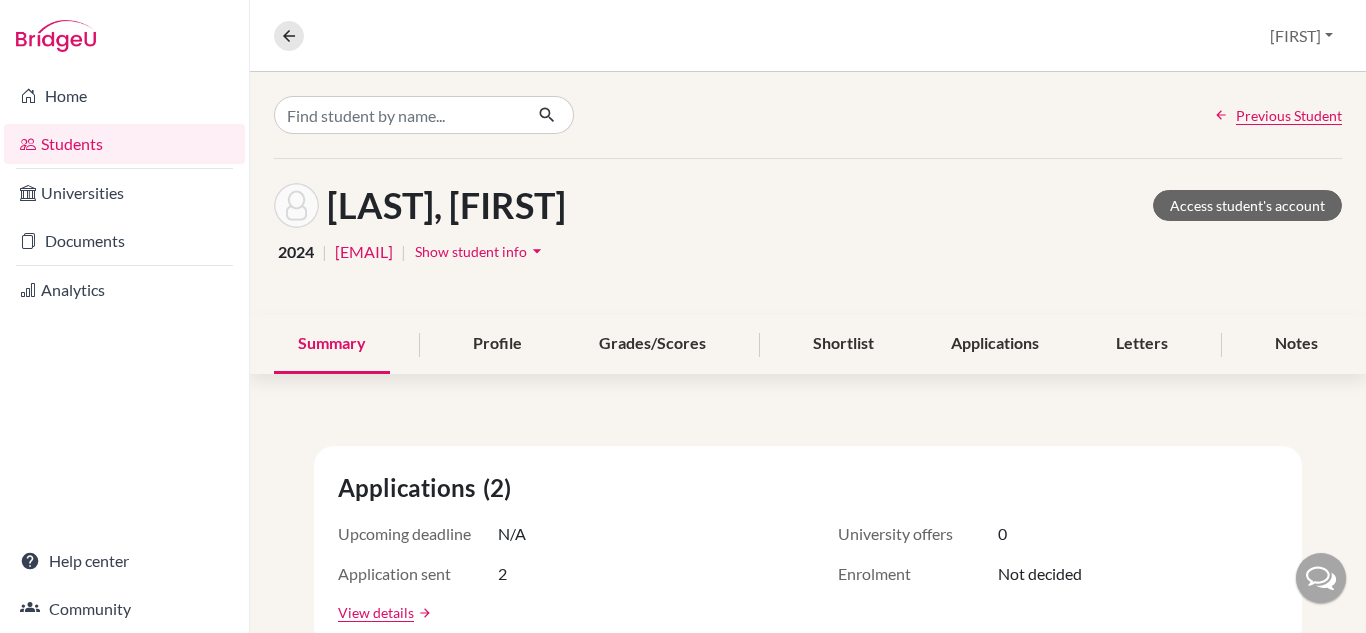 click on "Show student info" at bounding box center (471, 251) 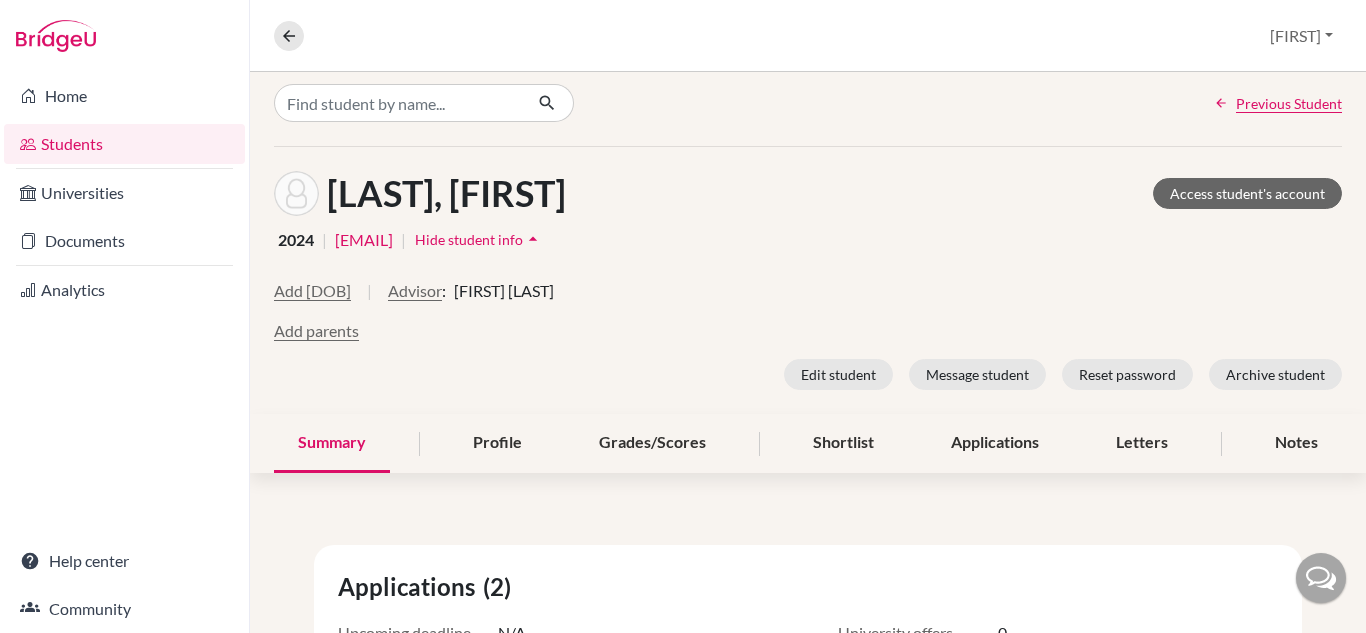 scroll, scrollTop: 0, scrollLeft: 0, axis: both 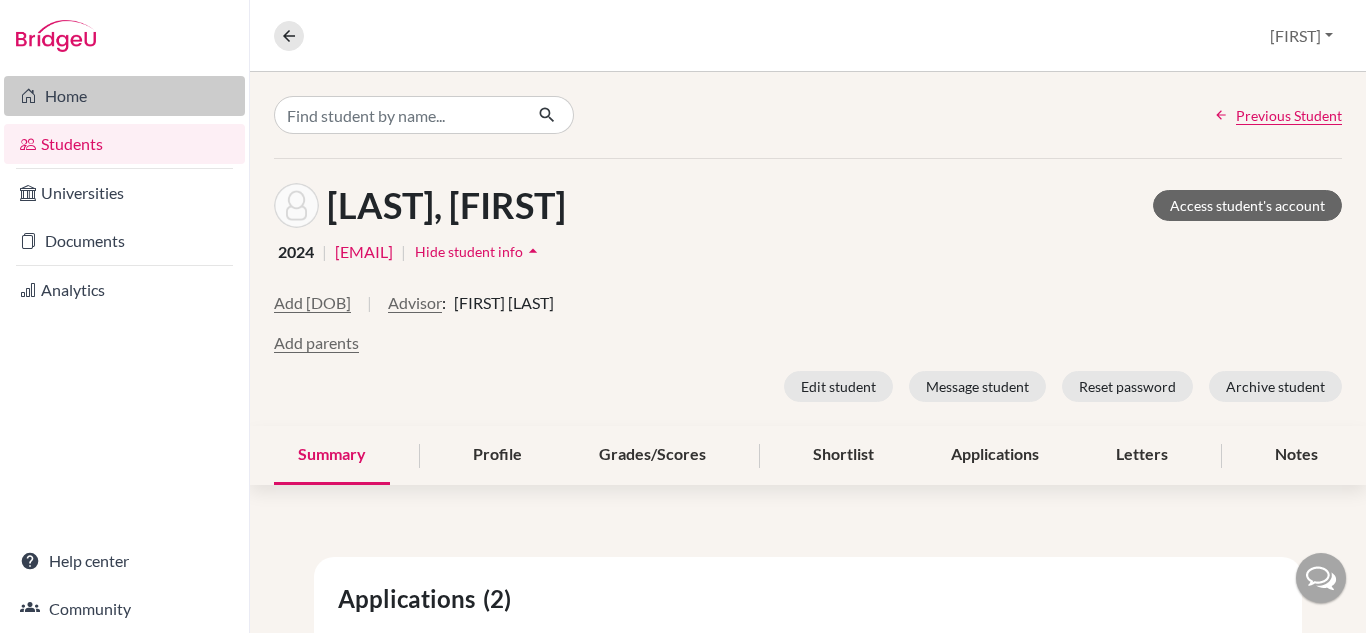 click on "Home" at bounding box center [124, 96] 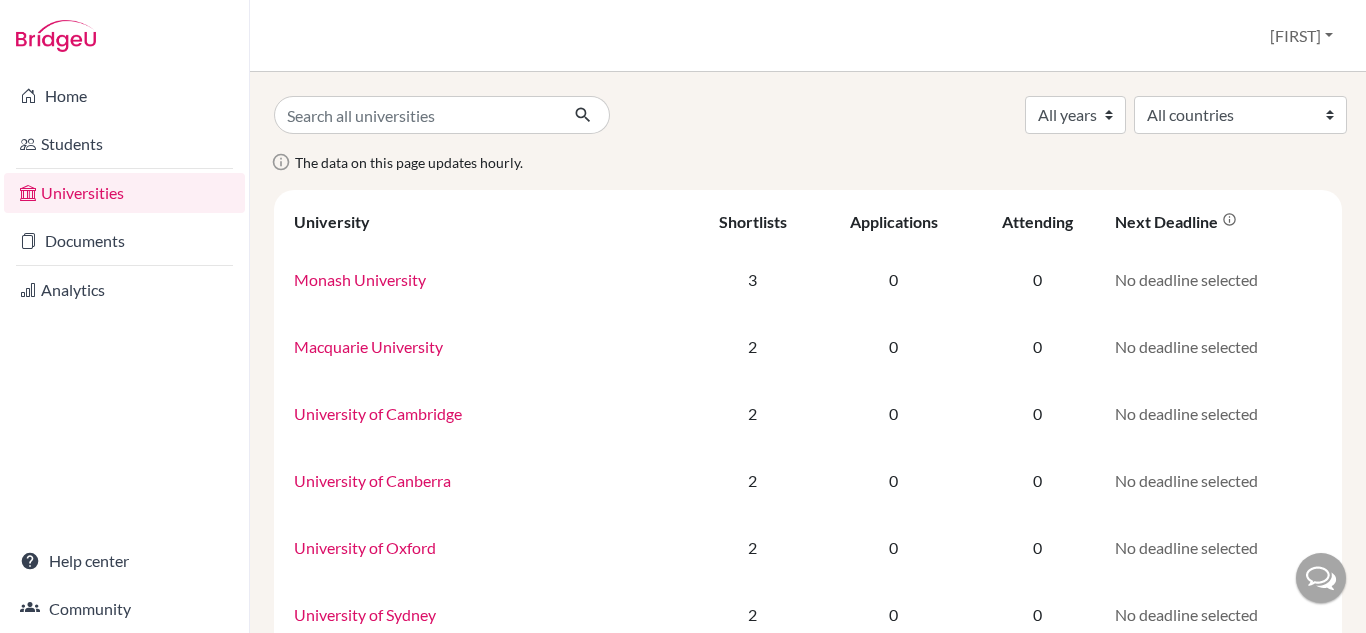 scroll, scrollTop: 0, scrollLeft: 0, axis: both 